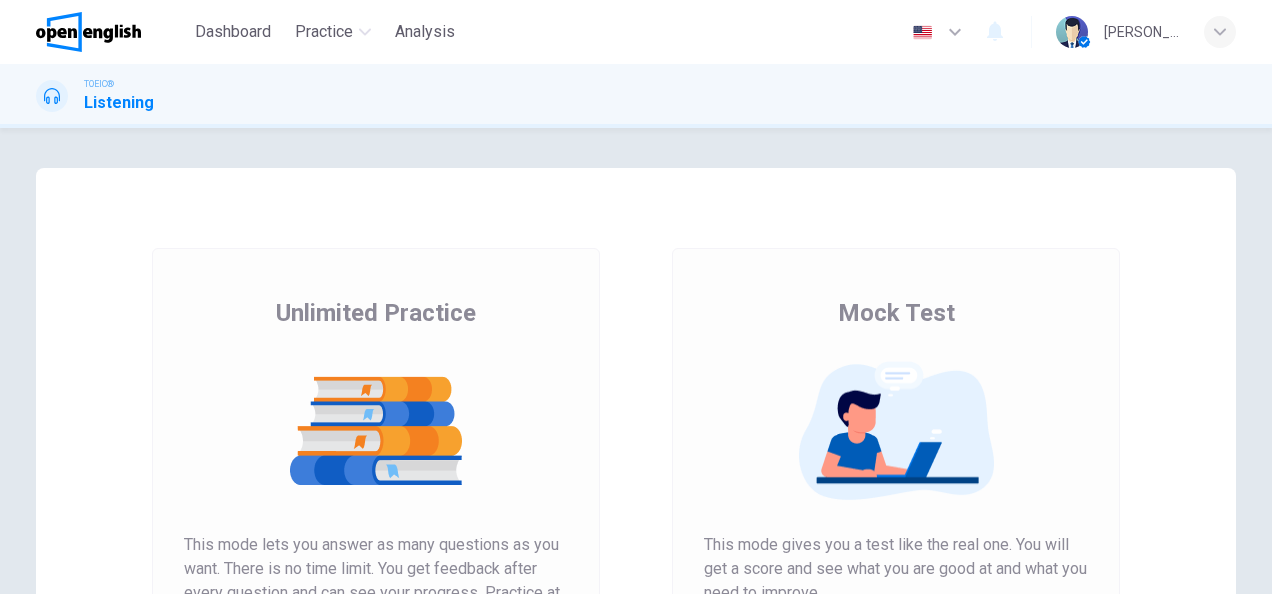 scroll, scrollTop: 0, scrollLeft: 0, axis: both 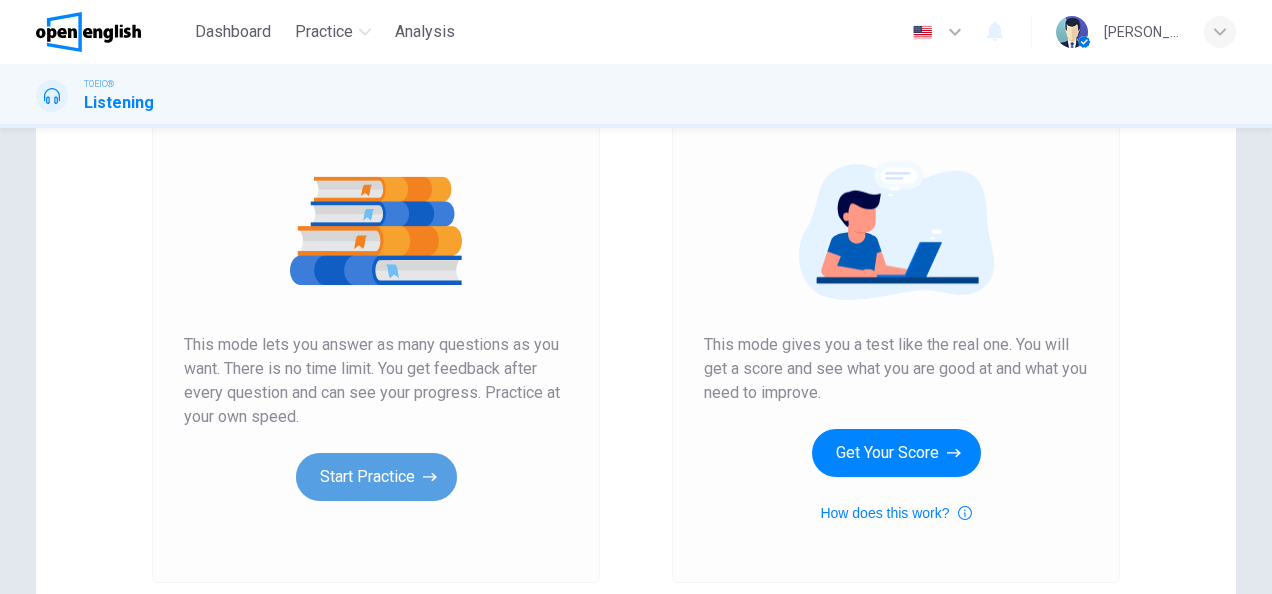 click on "Start Practice" at bounding box center (376, 477) 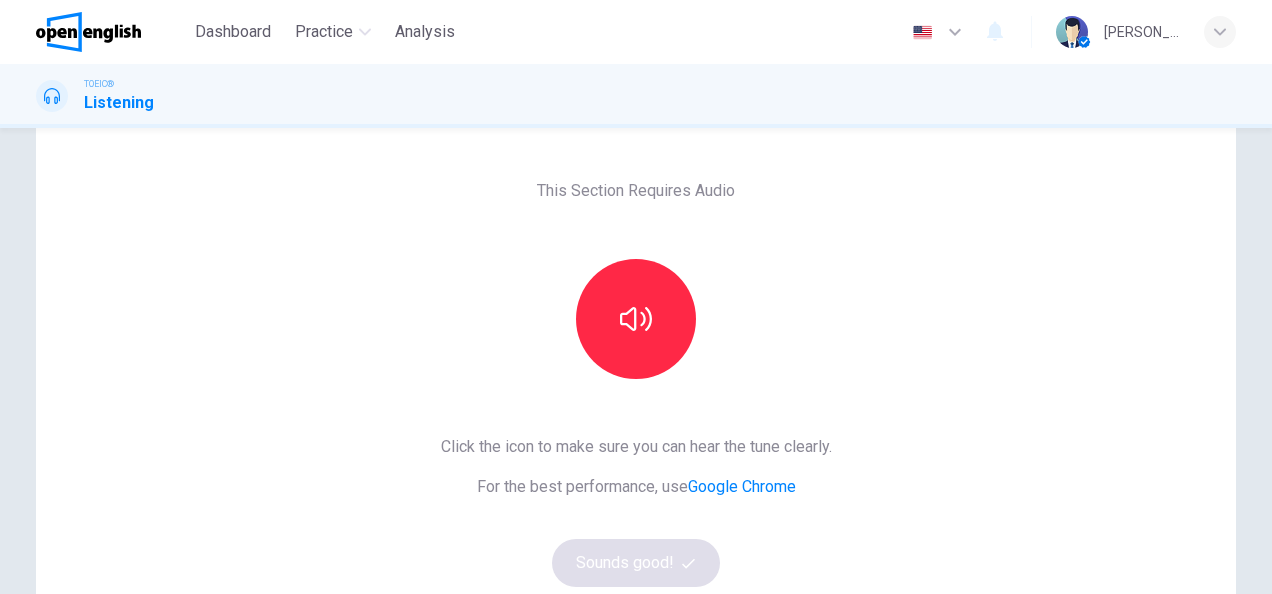 scroll, scrollTop: 100, scrollLeft: 0, axis: vertical 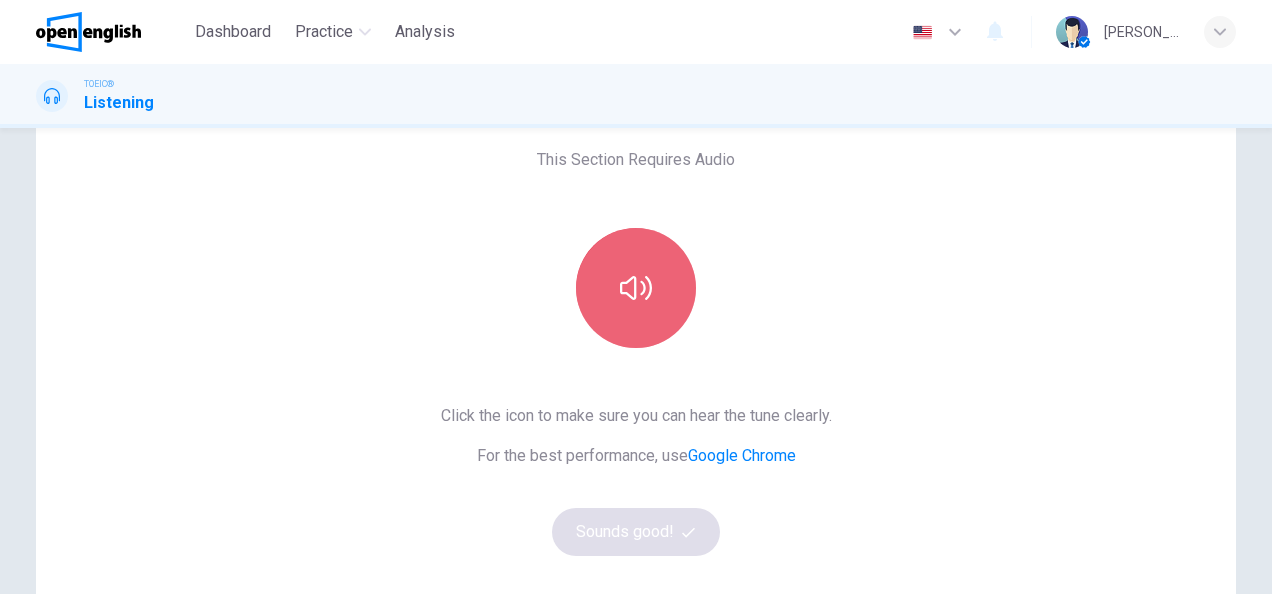 click at bounding box center (636, 288) 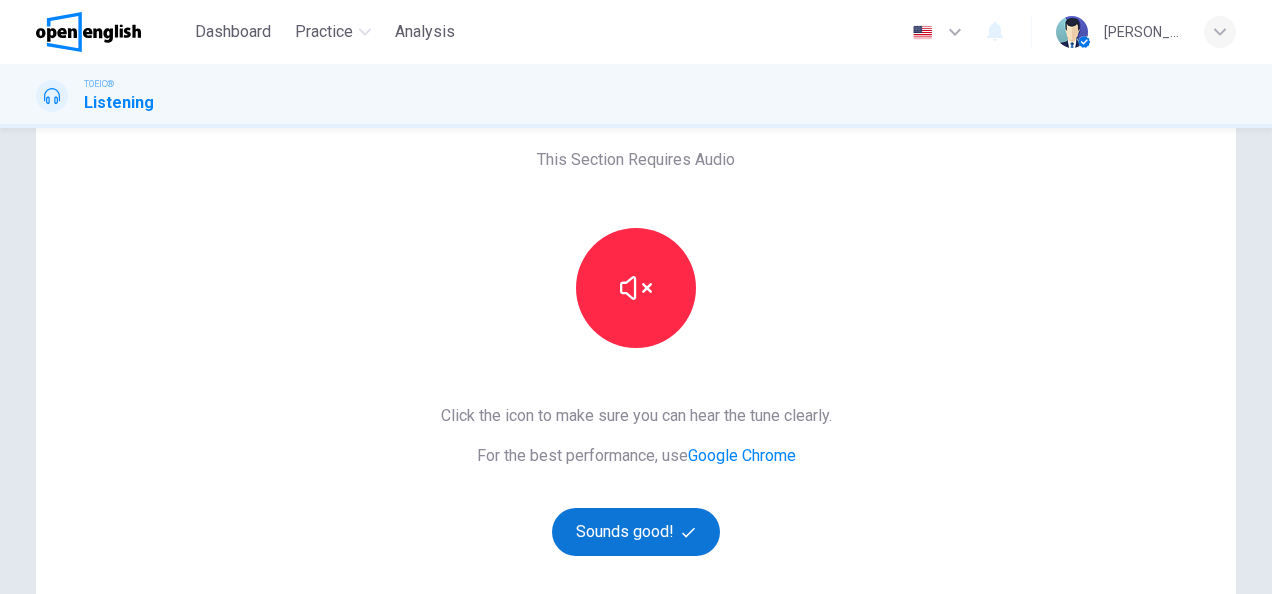 click on "Sounds good!" at bounding box center [636, 532] 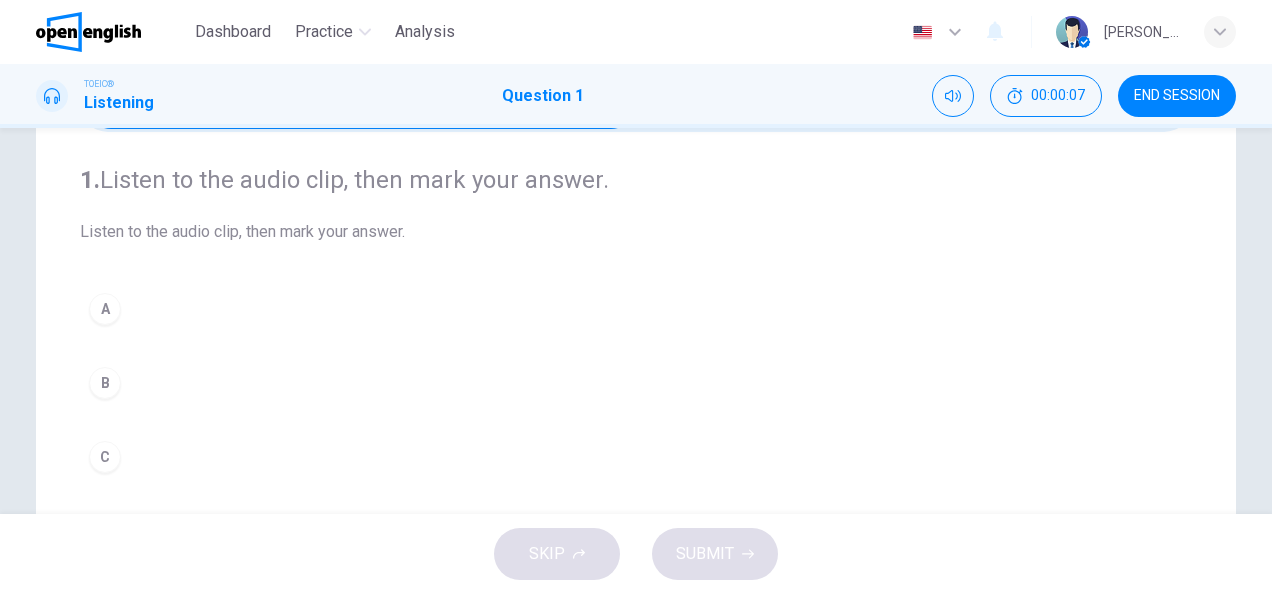 scroll, scrollTop: 0, scrollLeft: 0, axis: both 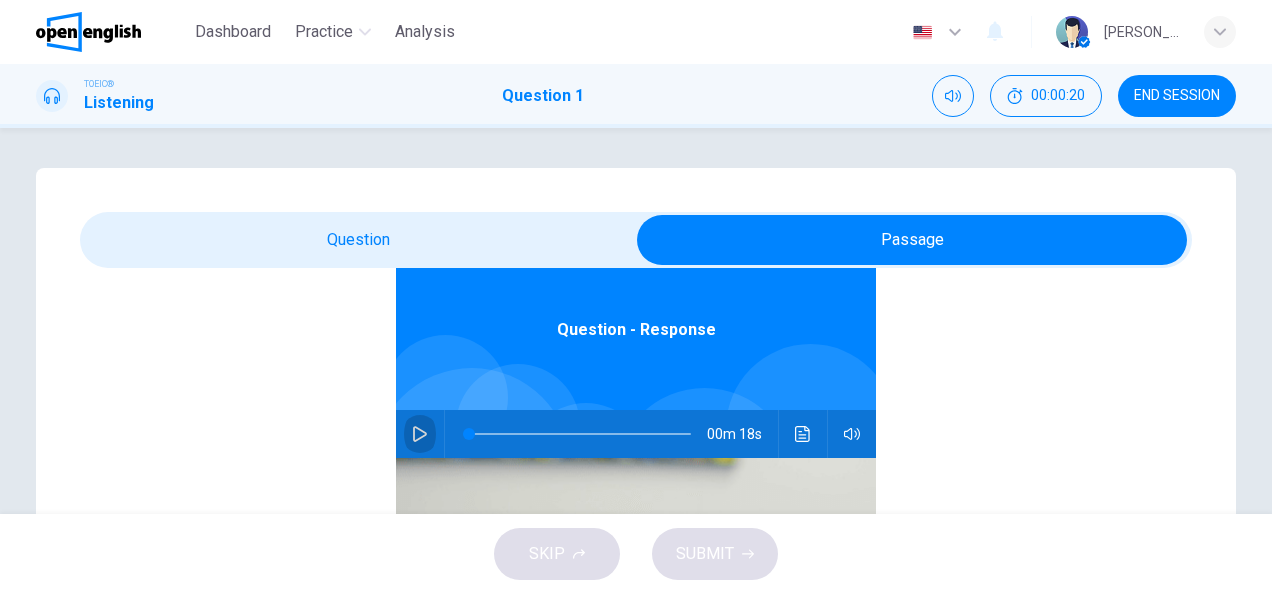 click 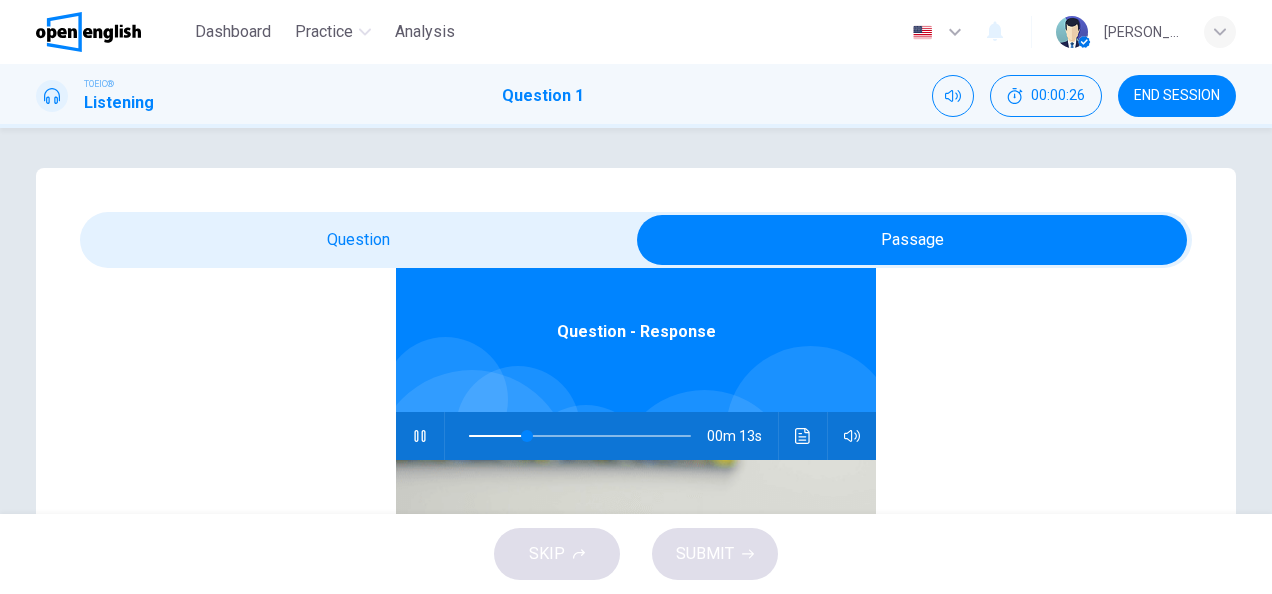 scroll, scrollTop: 112, scrollLeft: 0, axis: vertical 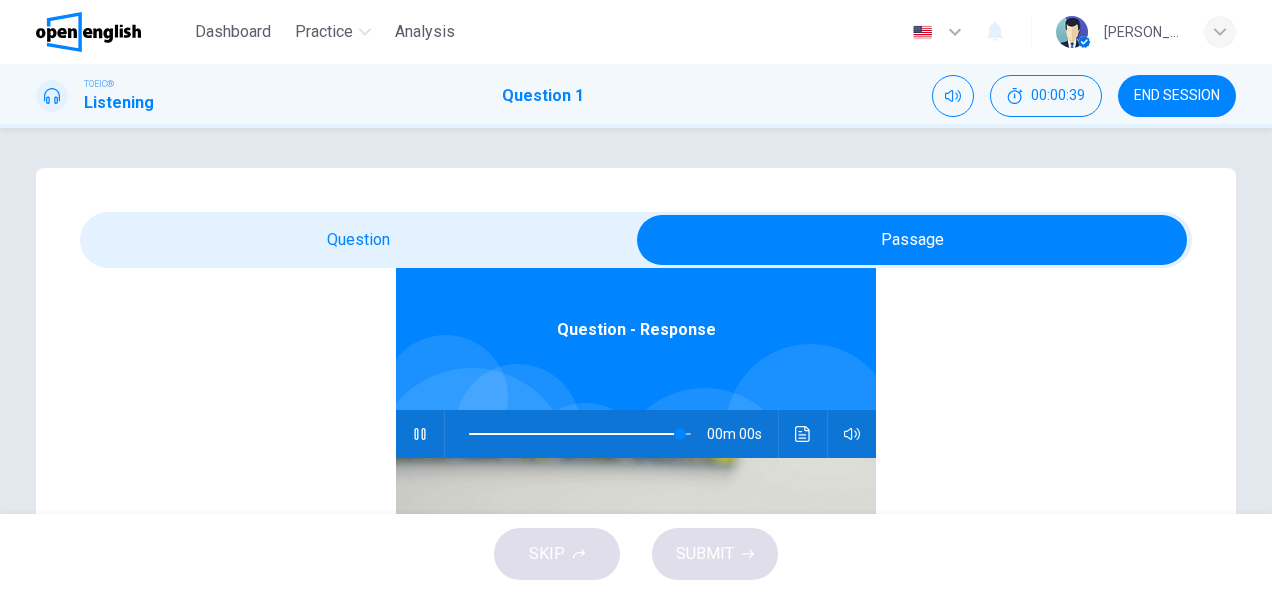 type on "*" 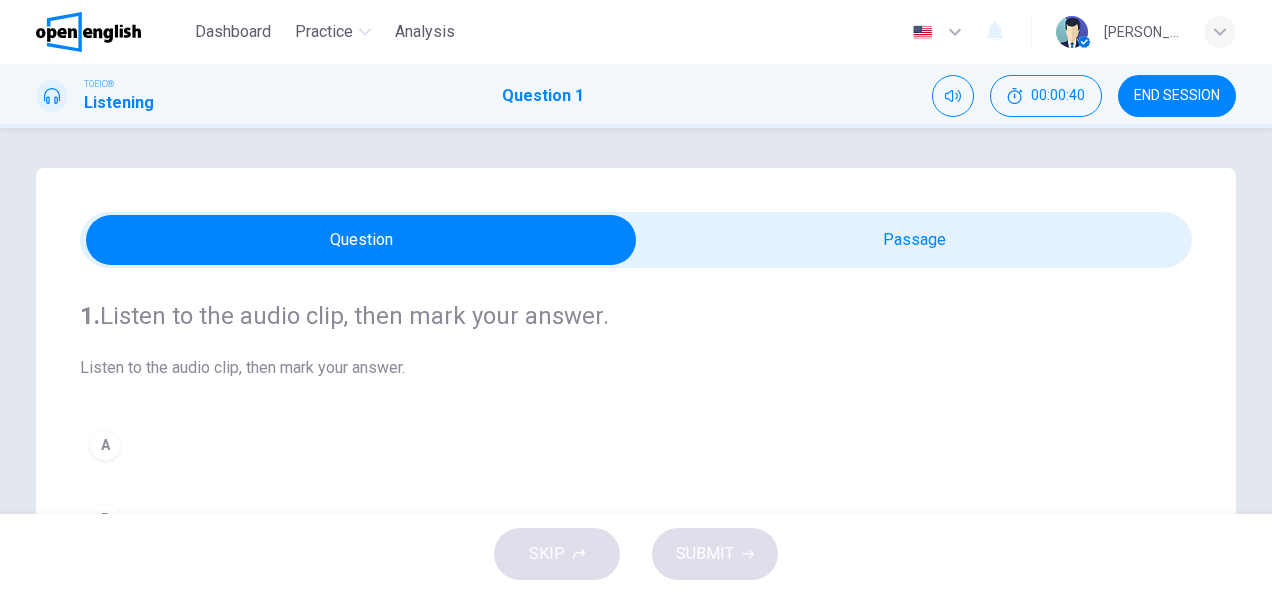 scroll, scrollTop: 0, scrollLeft: 0, axis: both 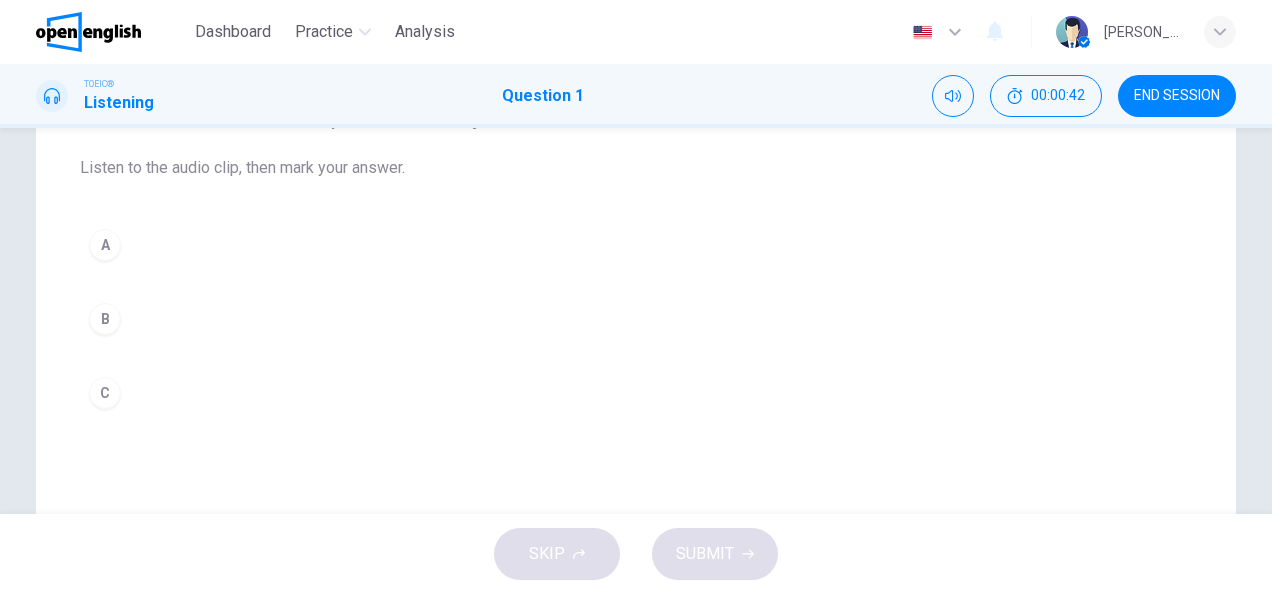 click on "B" at bounding box center [105, 319] 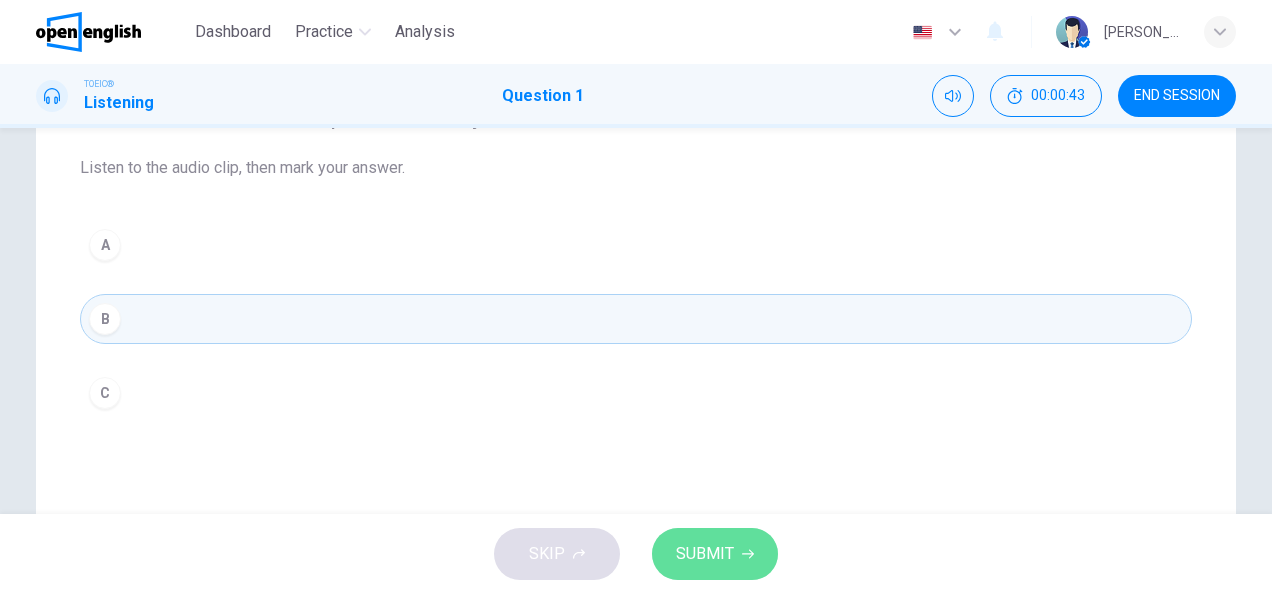 click on "SUBMIT" at bounding box center [715, 554] 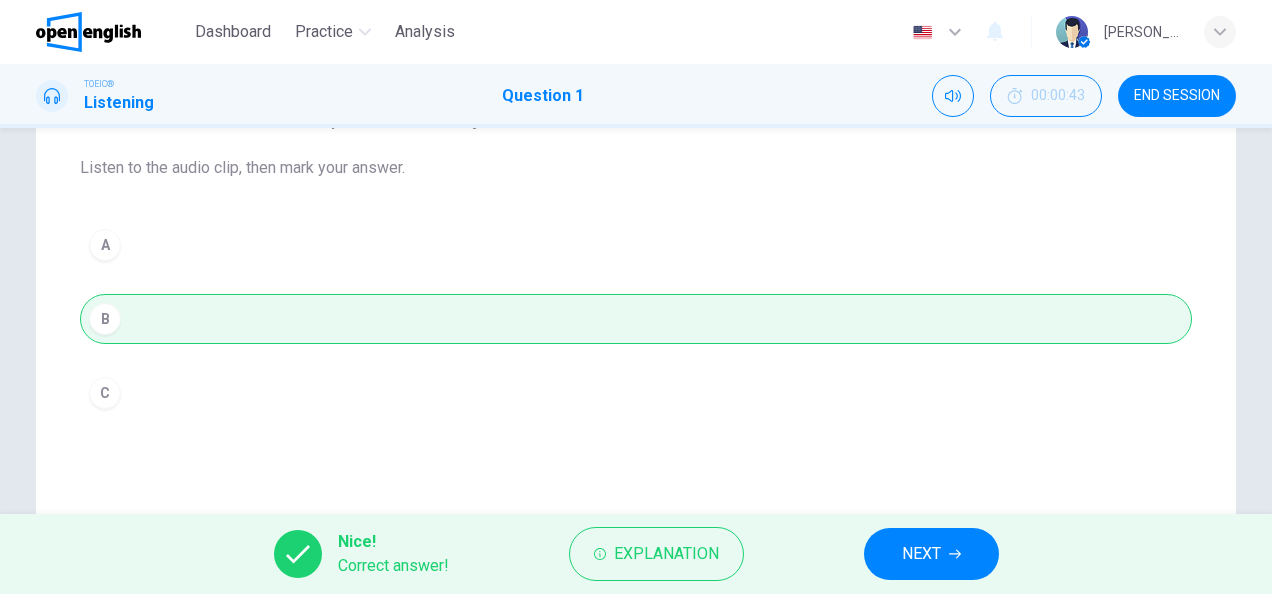 click on "NEXT" at bounding box center (931, 554) 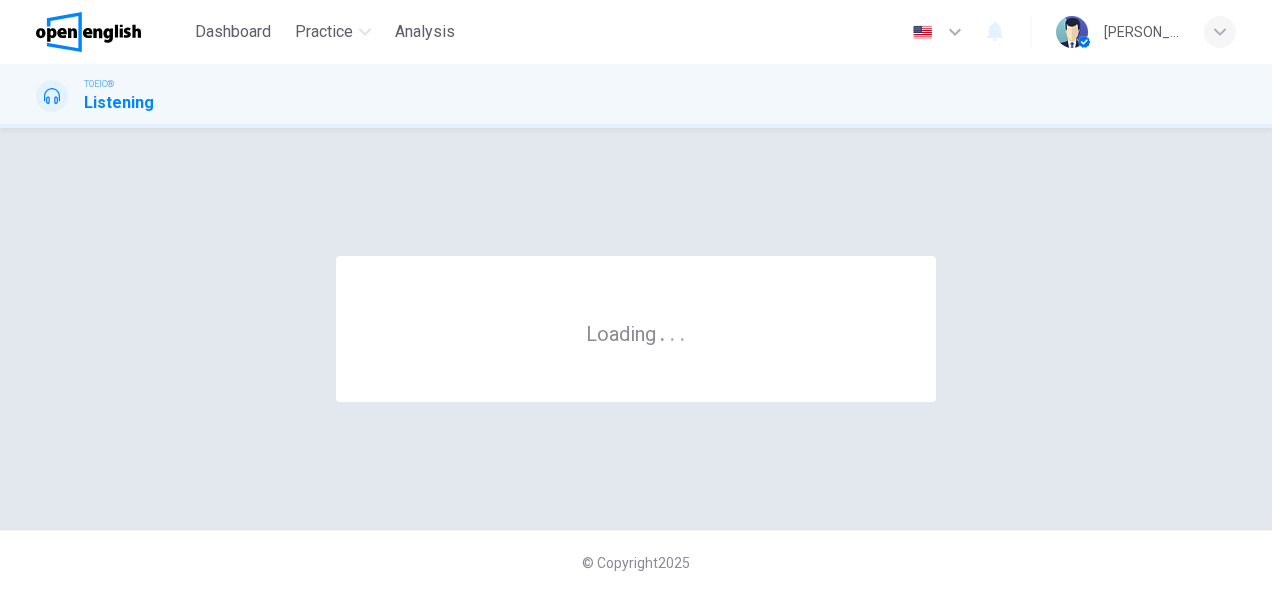 scroll, scrollTop: 0, scrollLeft: 0, axis: both 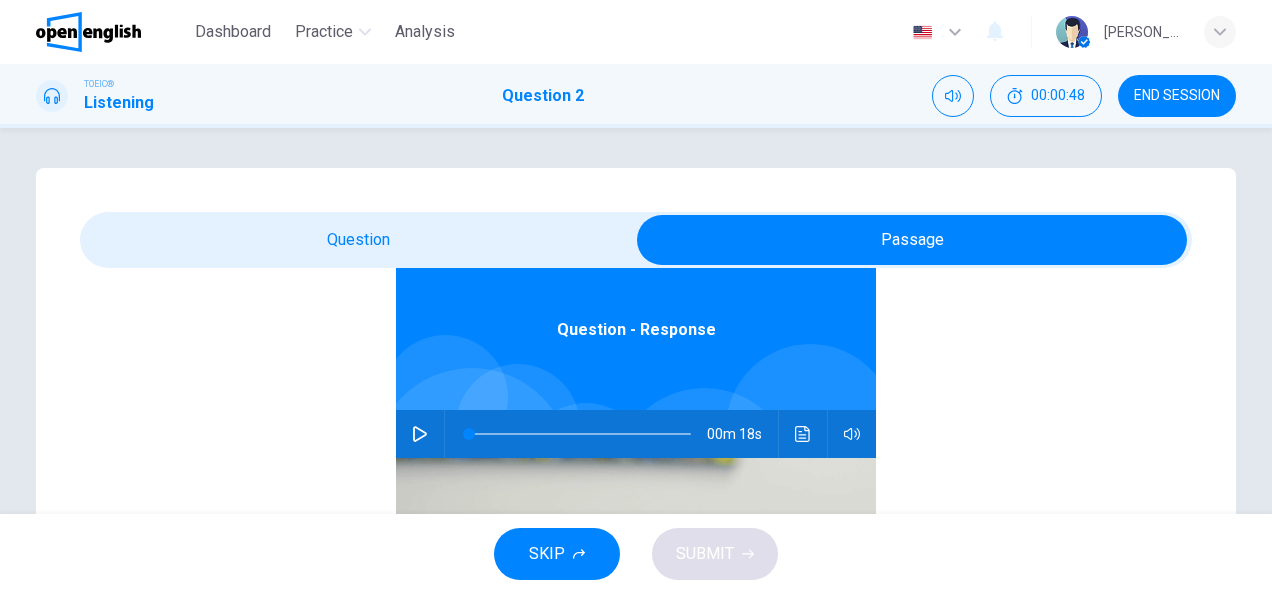 click 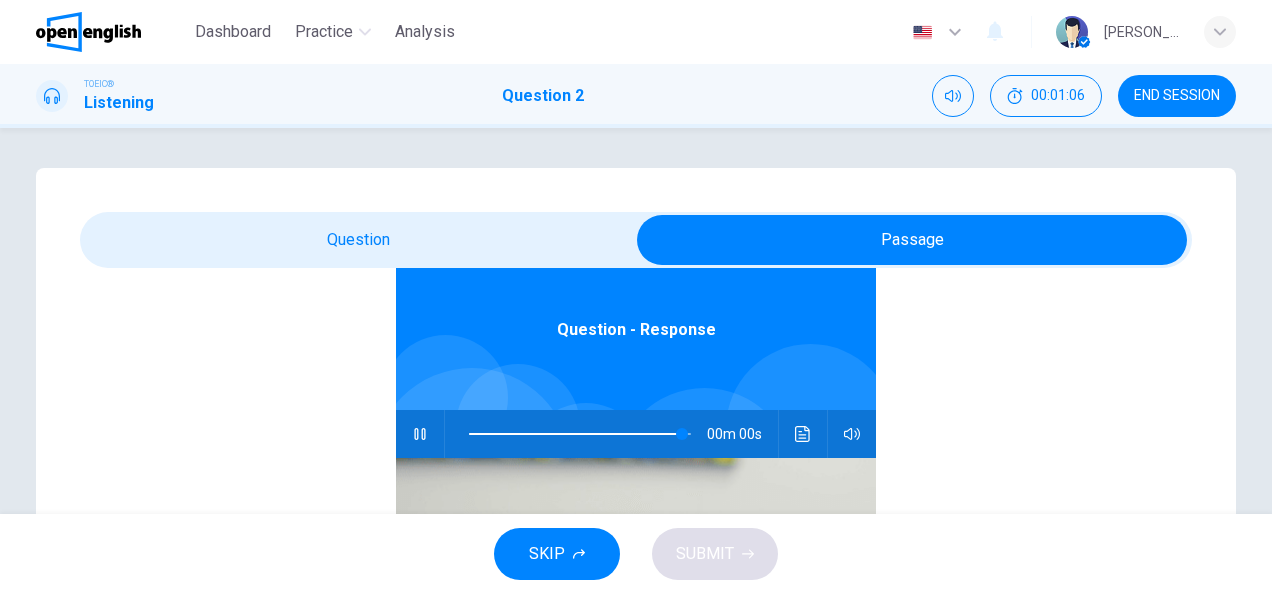 type on "*" 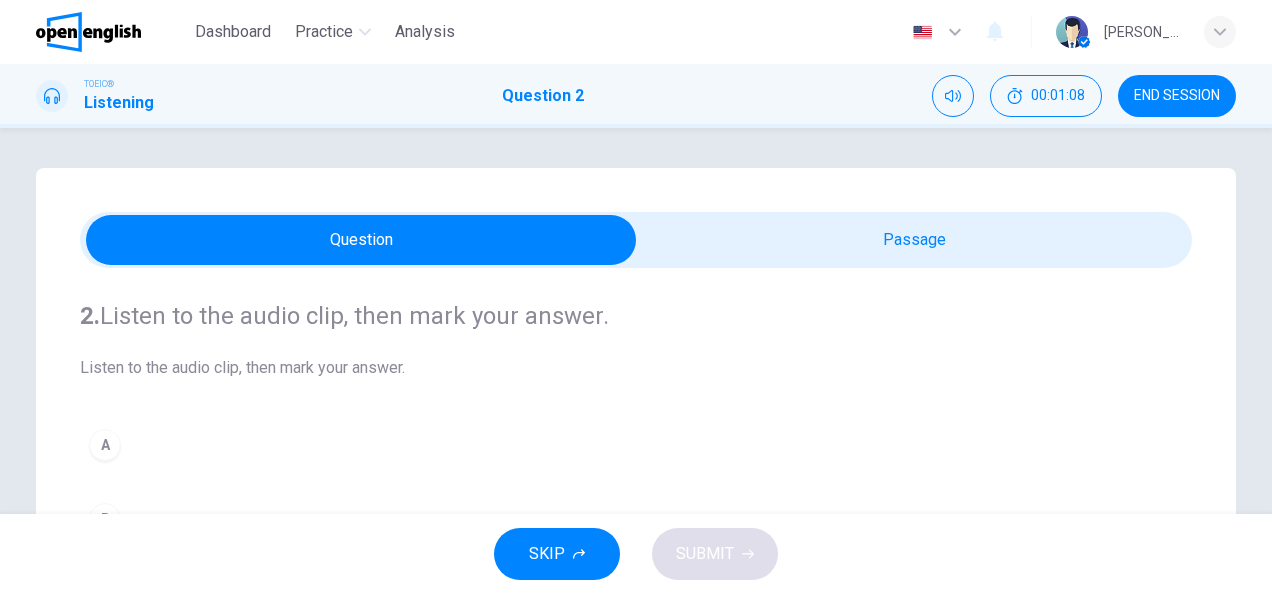 scroll, scrollTop: 0, scrollLeft: 0, axis: both 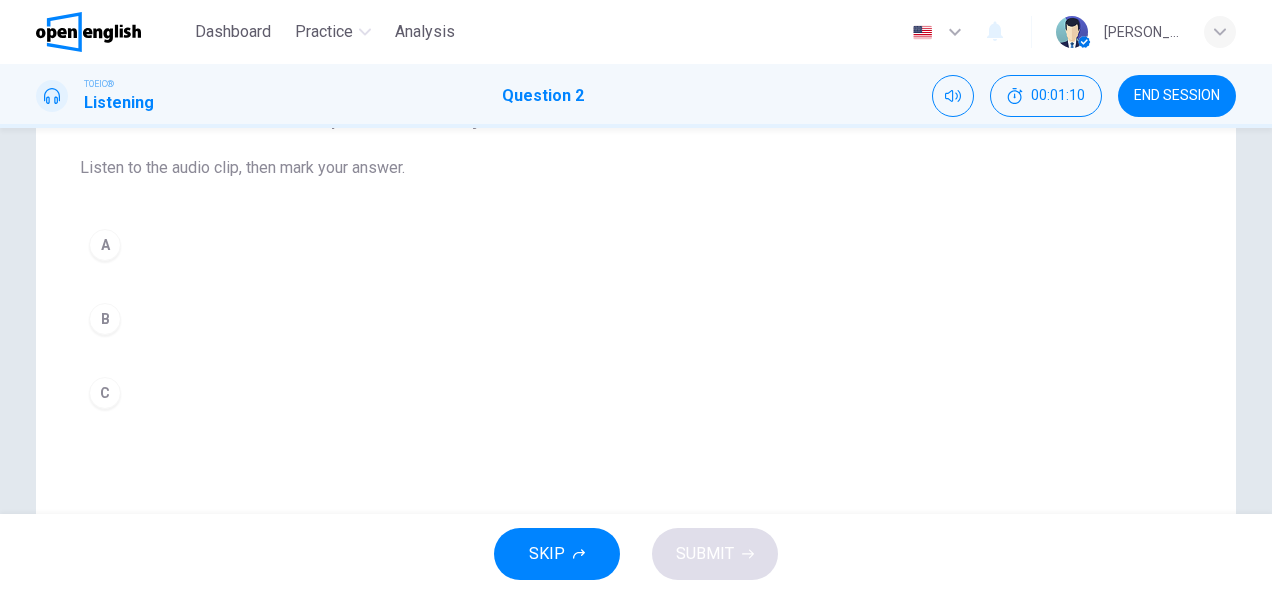 click on "B" at bounding box center (105, 319) 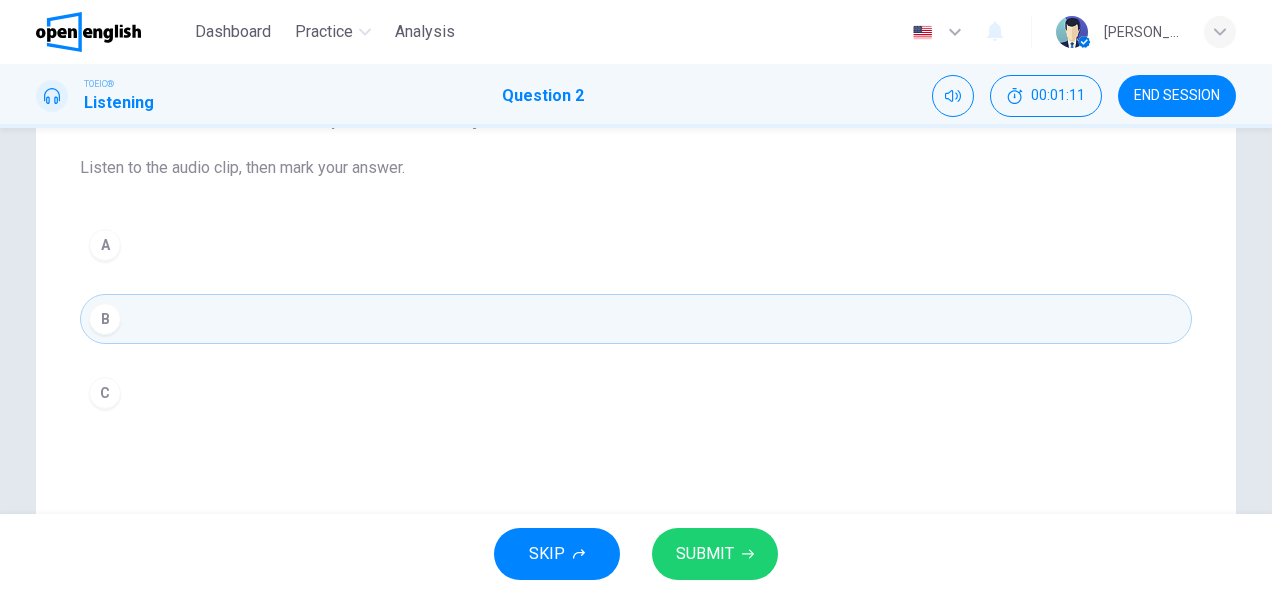 click on "SUBMIT" at bounding box center (705, 554) 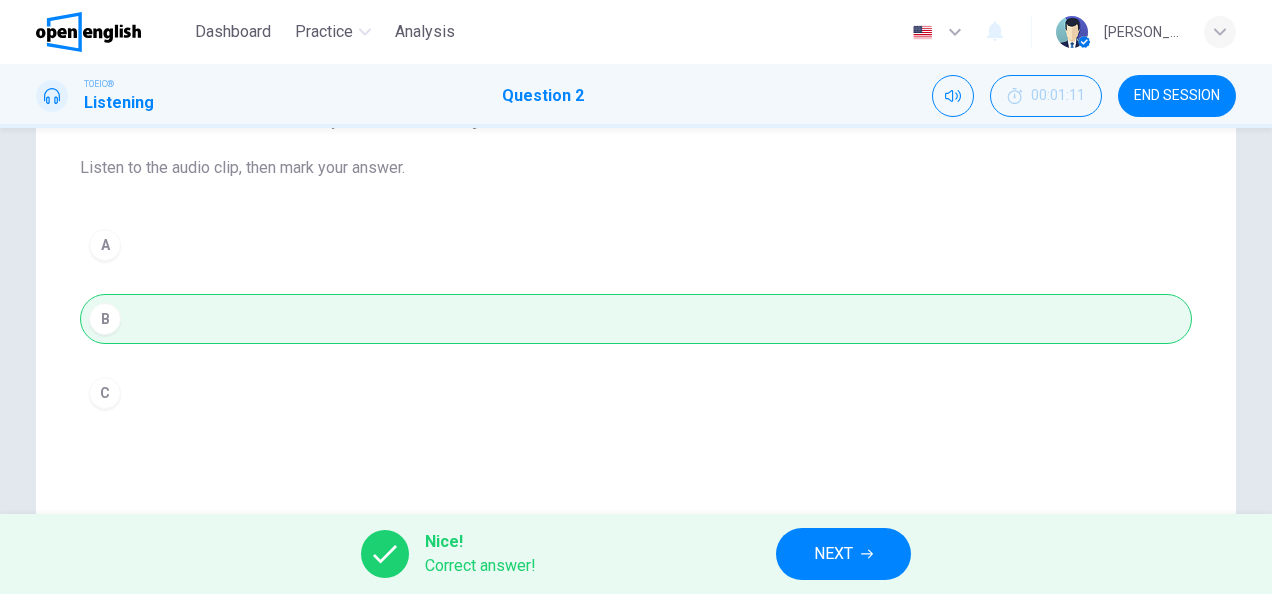 click on "NEXT" at bounding box center [843, 554] 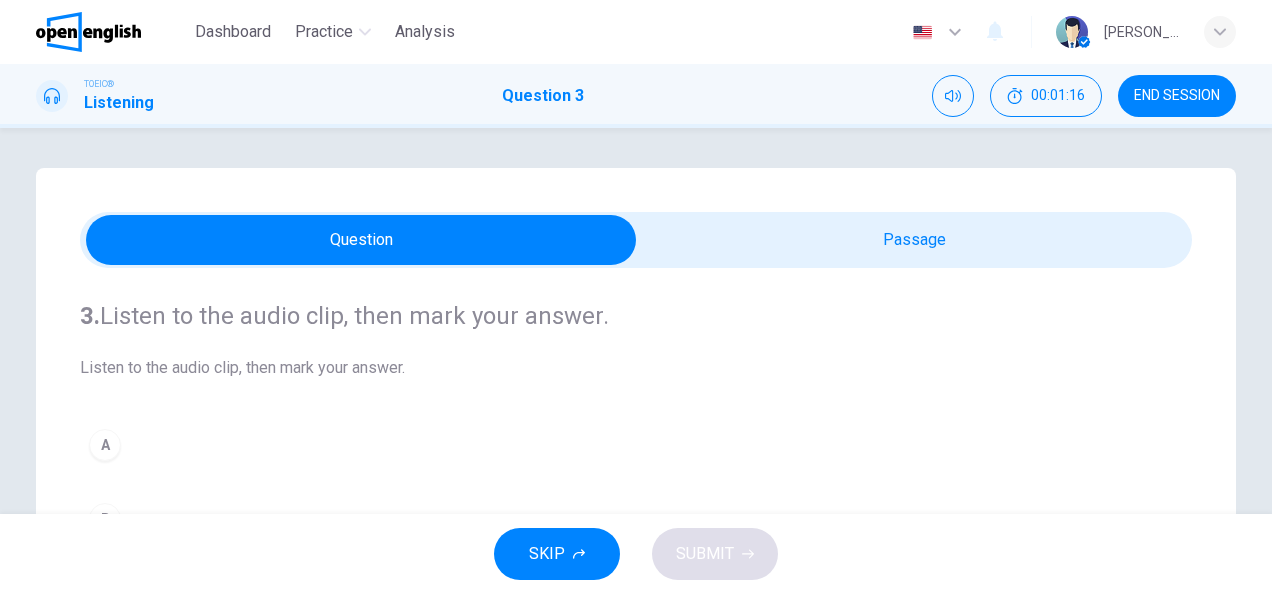 scroll, scrollTop: 0, scrollLeft: 0, axis: both 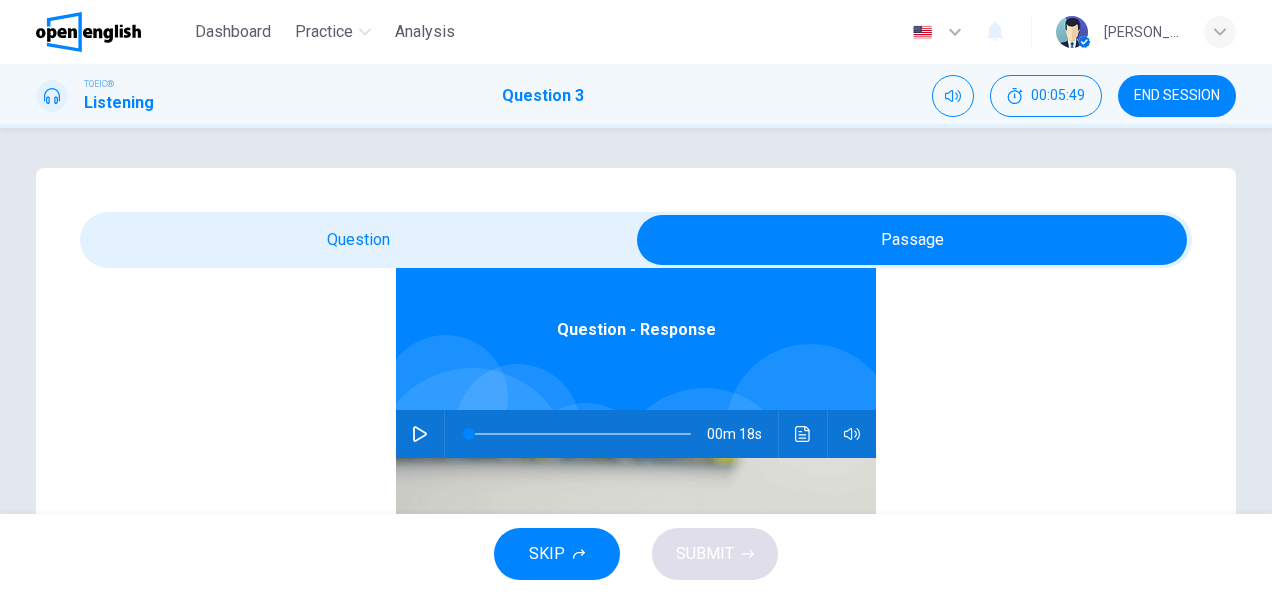 click on "00m 18s" at bounding box center (636, 434) 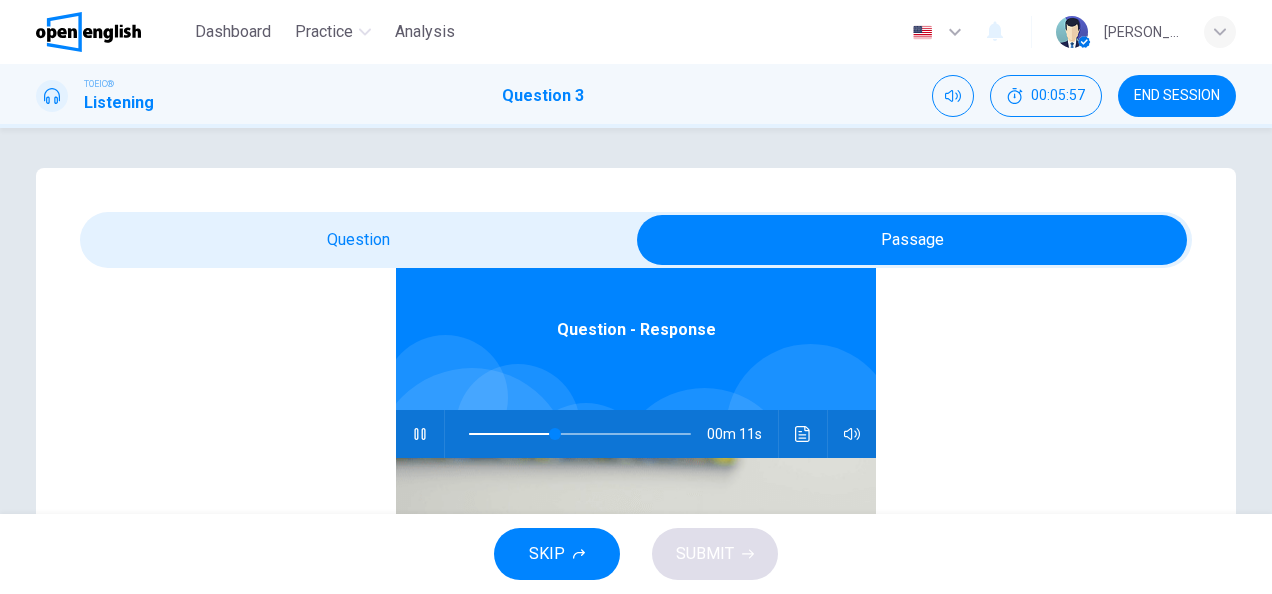 type on "**" 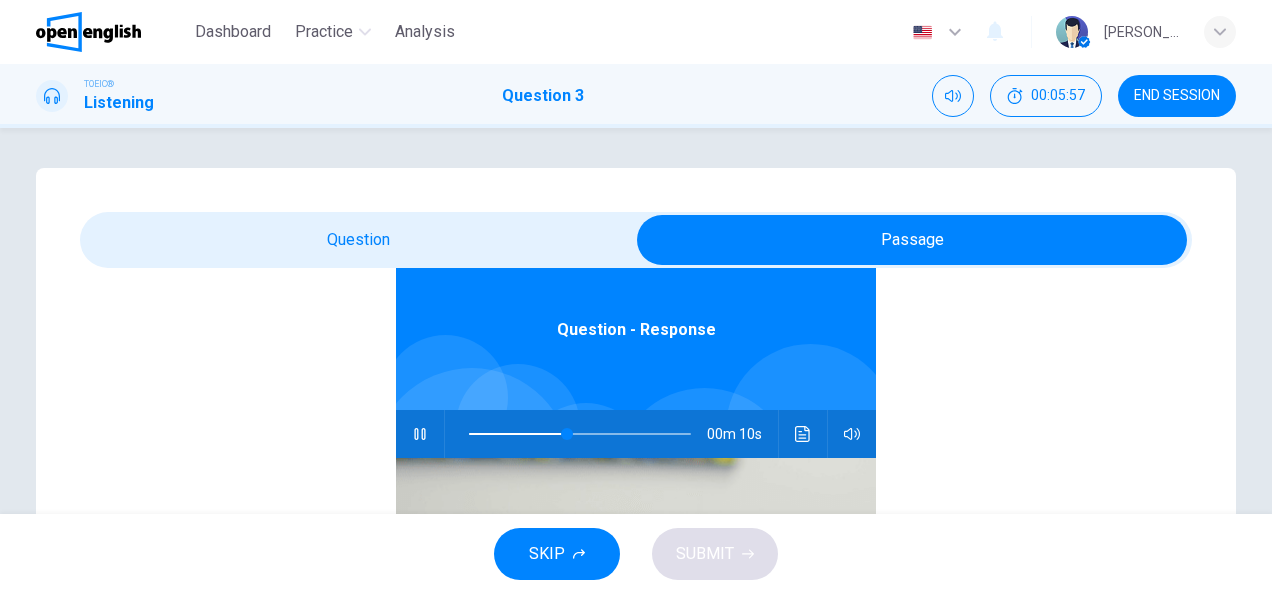 type 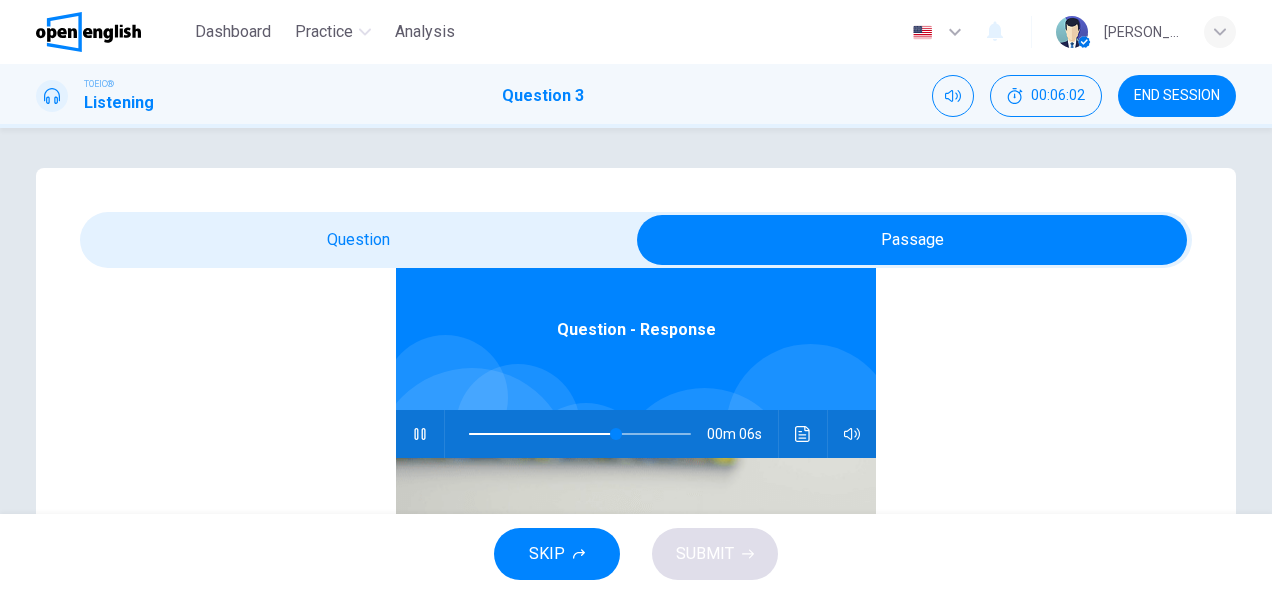type on "**" 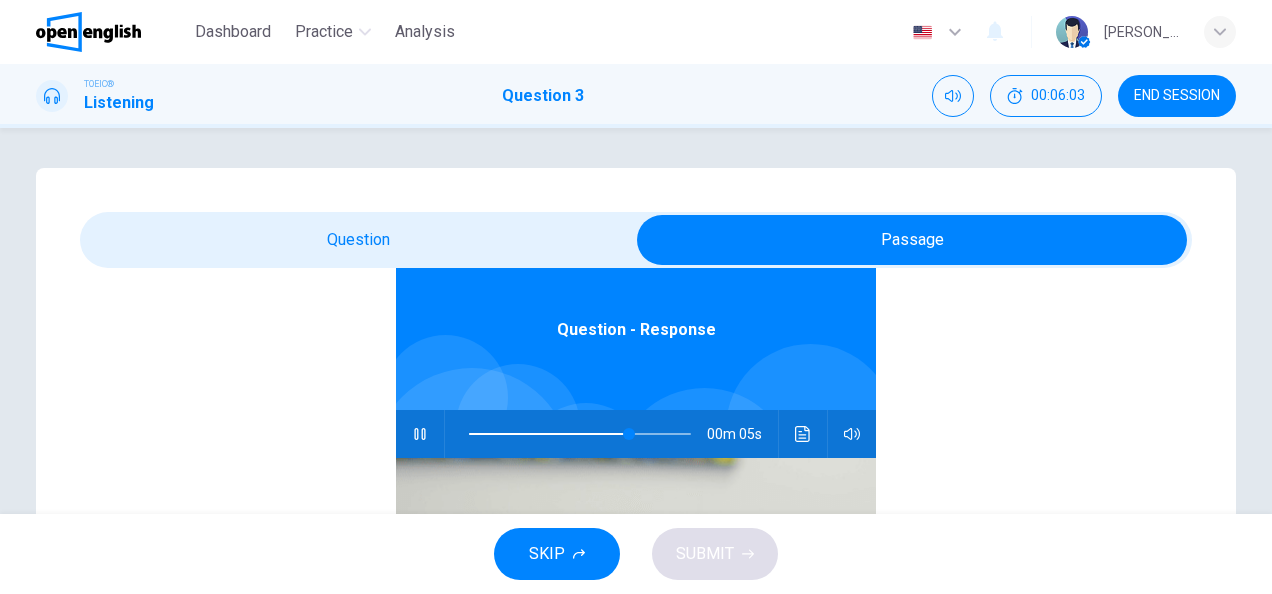 scroll, scrollTop: 0, scrollLeft: 0, axis: both 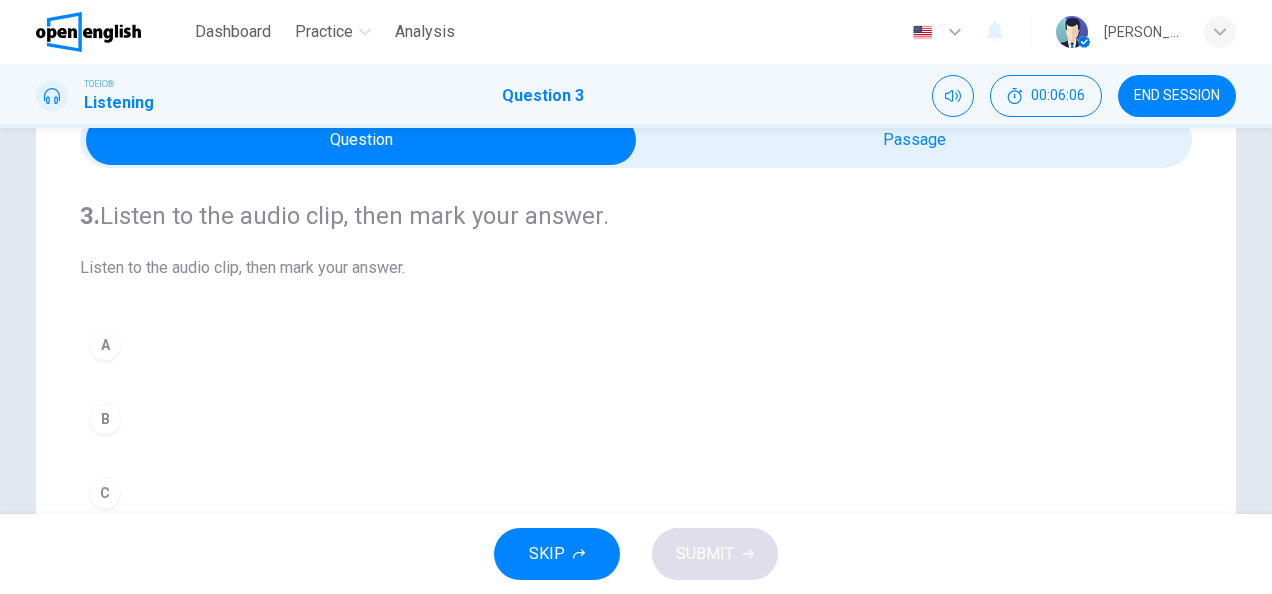 click on "B" at bounding box center (105, 419) 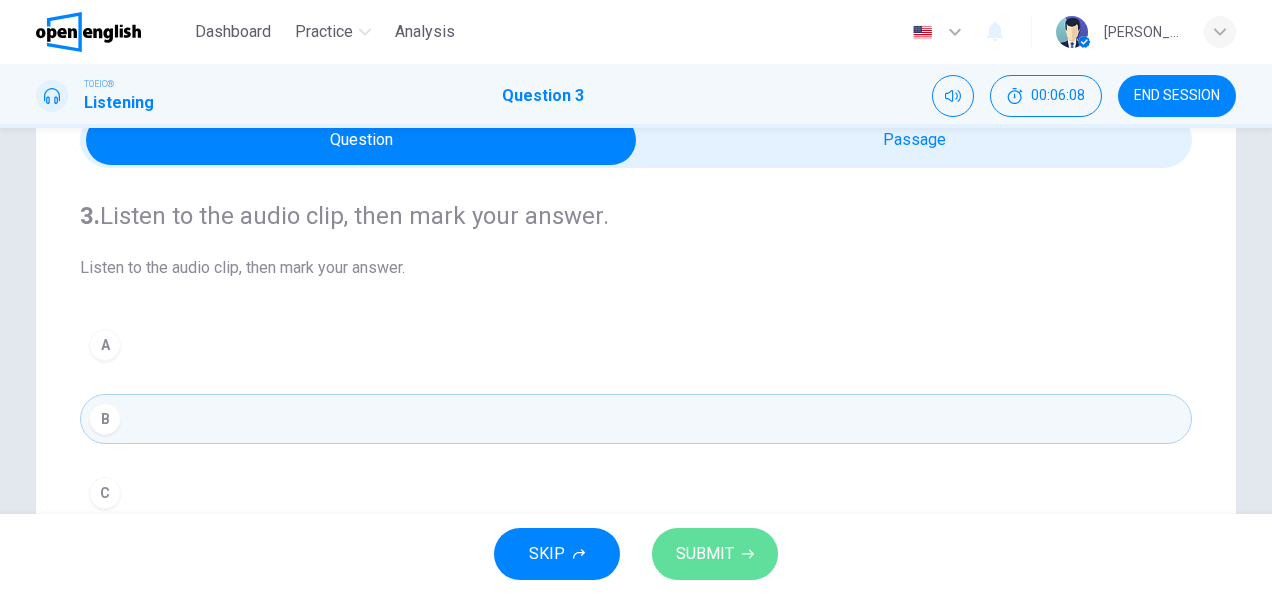 click on "SUBMIT" at bounding box center (705, 554) 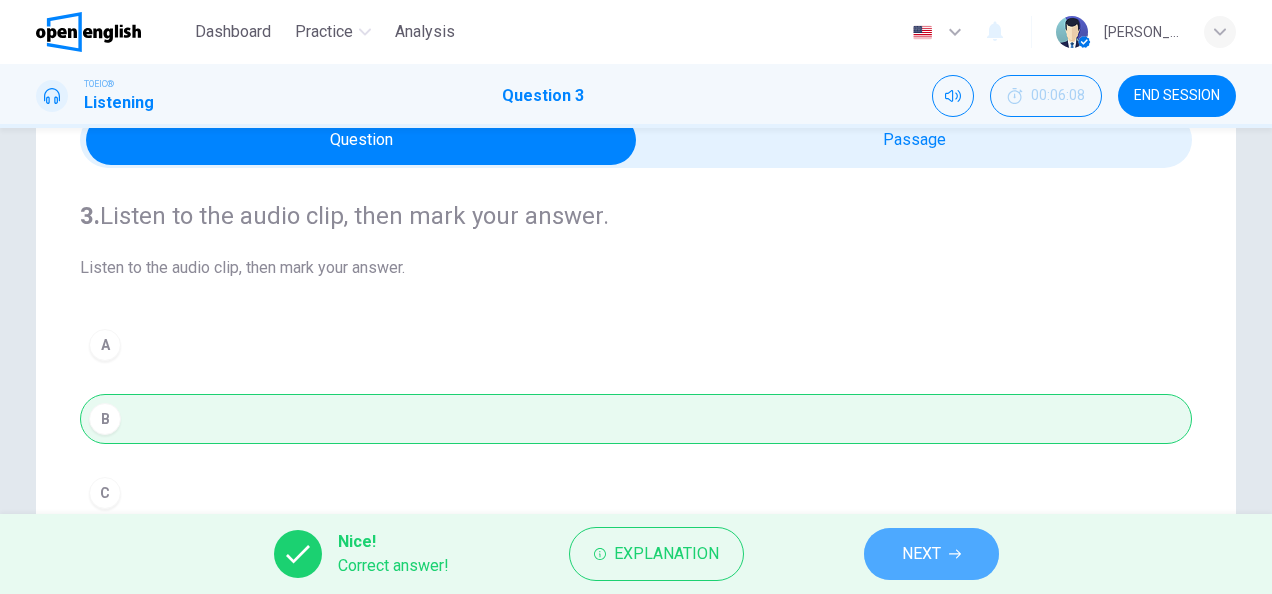 click on "NEXT" at bounding box center (931, 554) 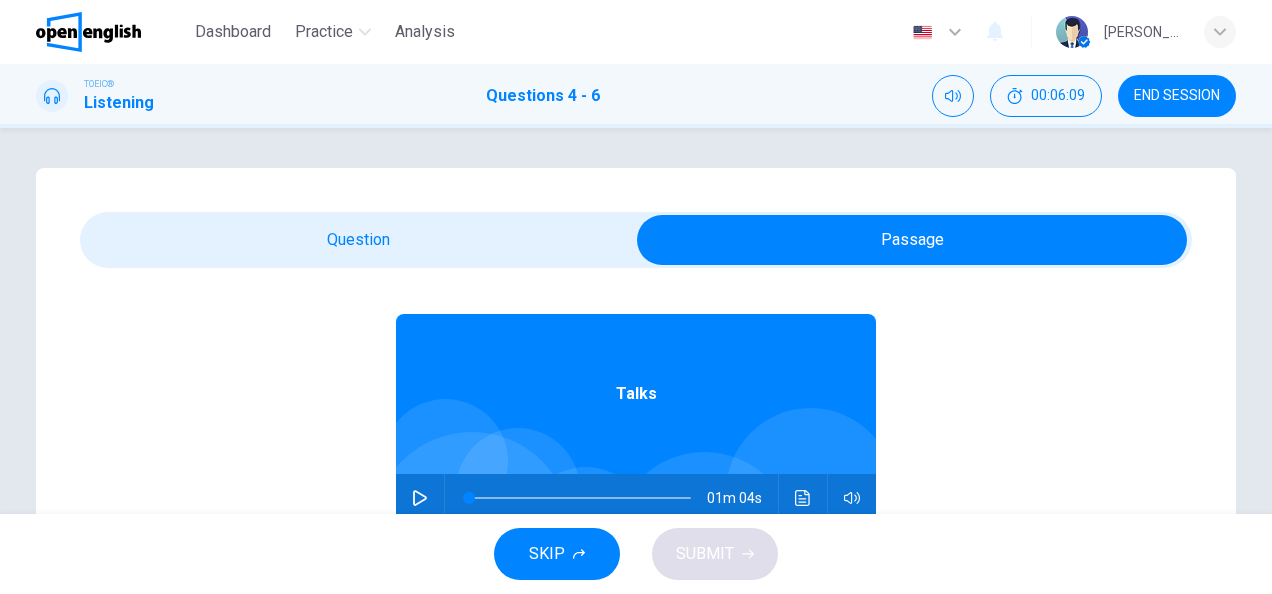 scroll, scrollTop: 112, scrollLeft: 0, axis: vertical 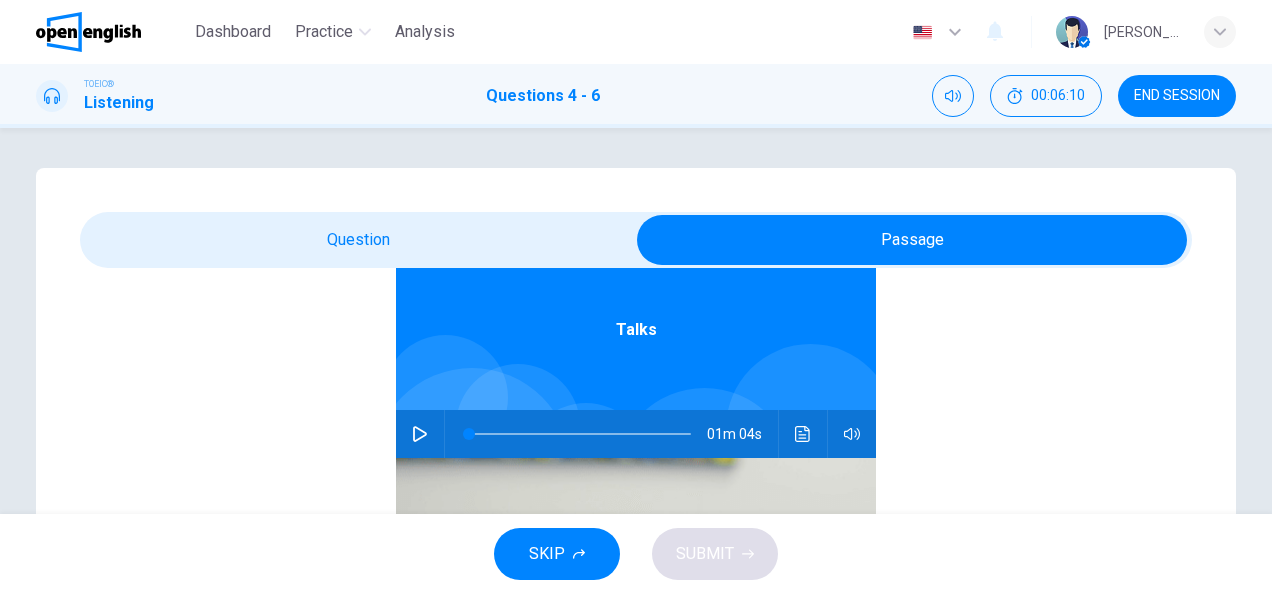 click at bounding box center [420, 434] 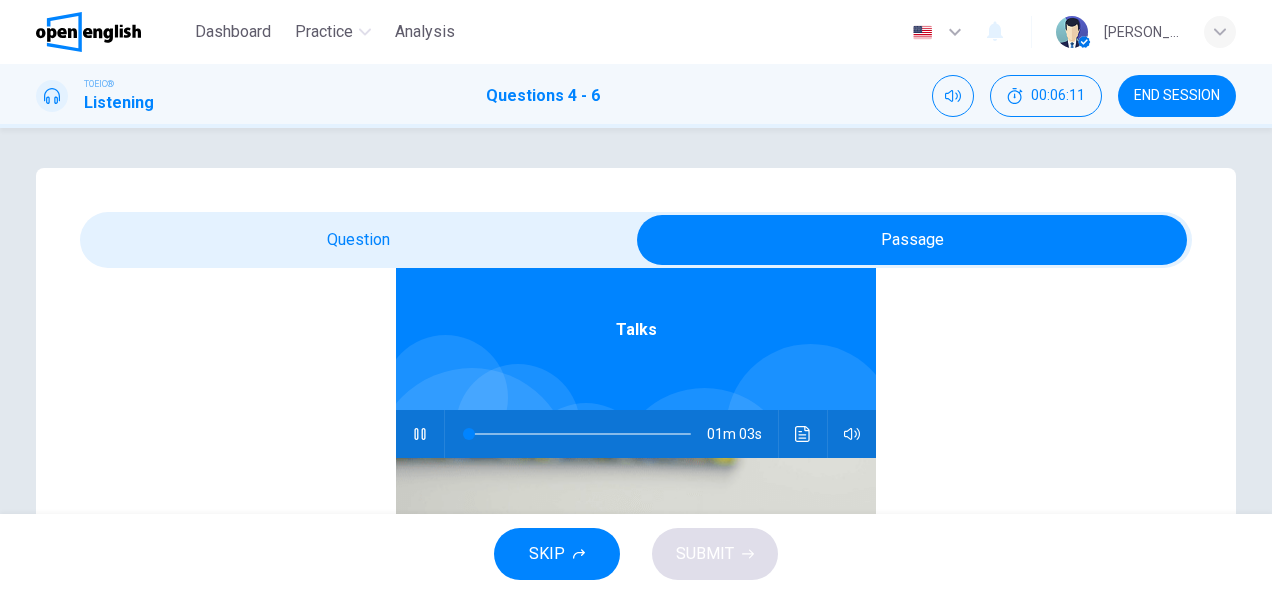 type on "*" 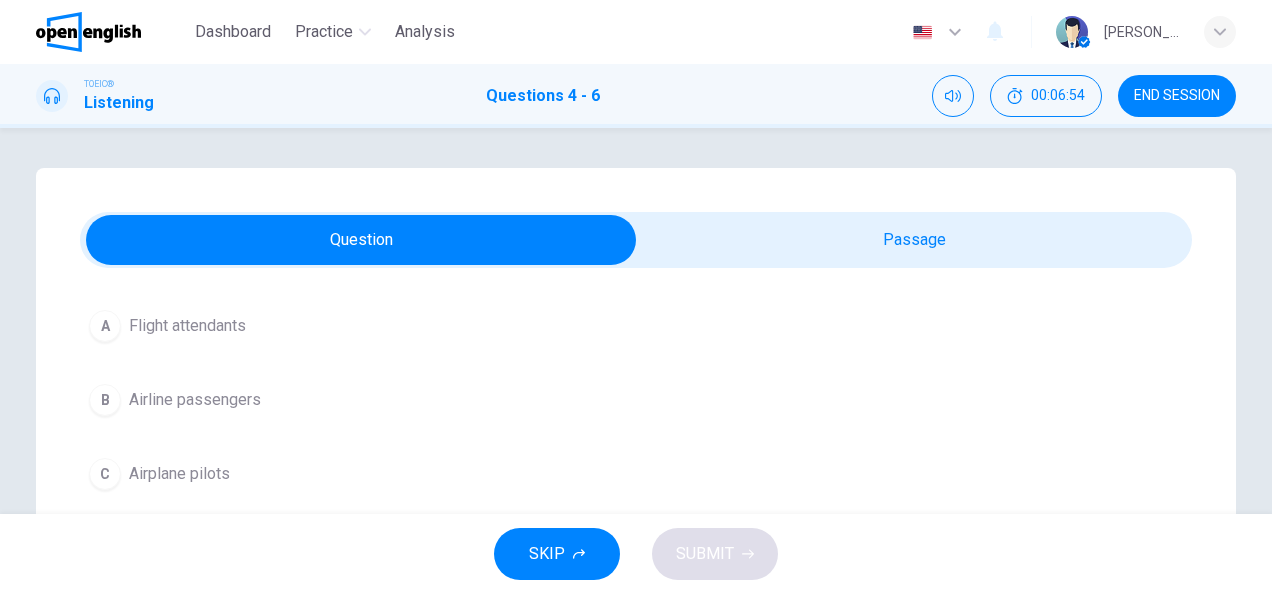 scroll, scrollTop: 112, scrollLeft: 0, axis: vertical 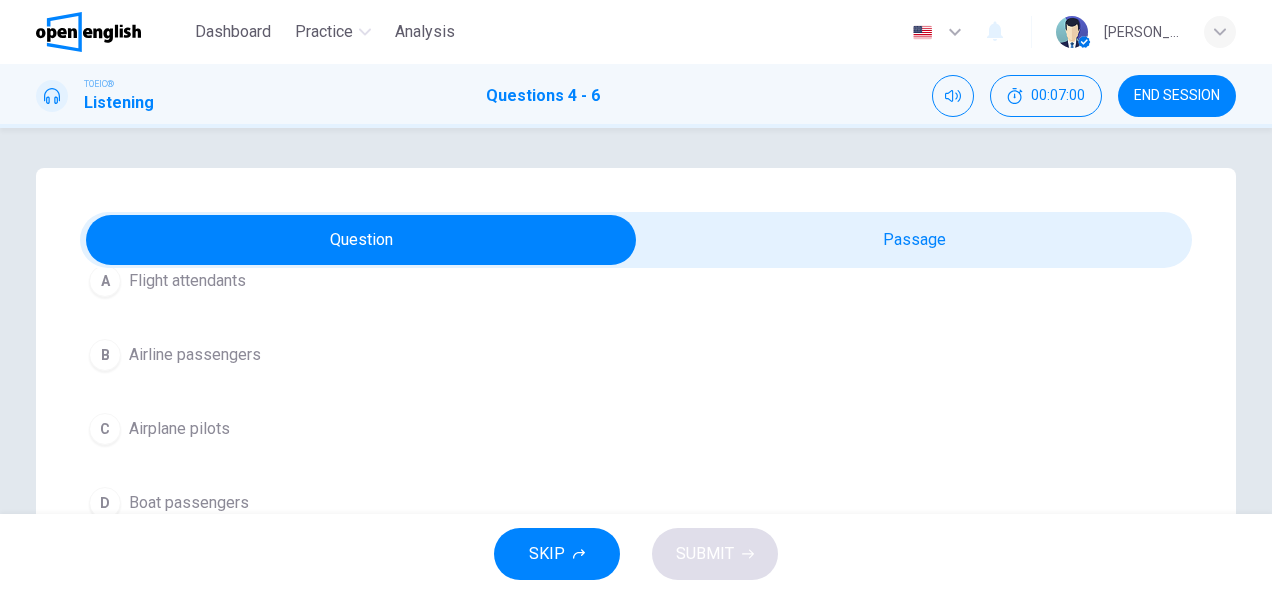 click on "Airline passengers" at bounding box center [195, 355] 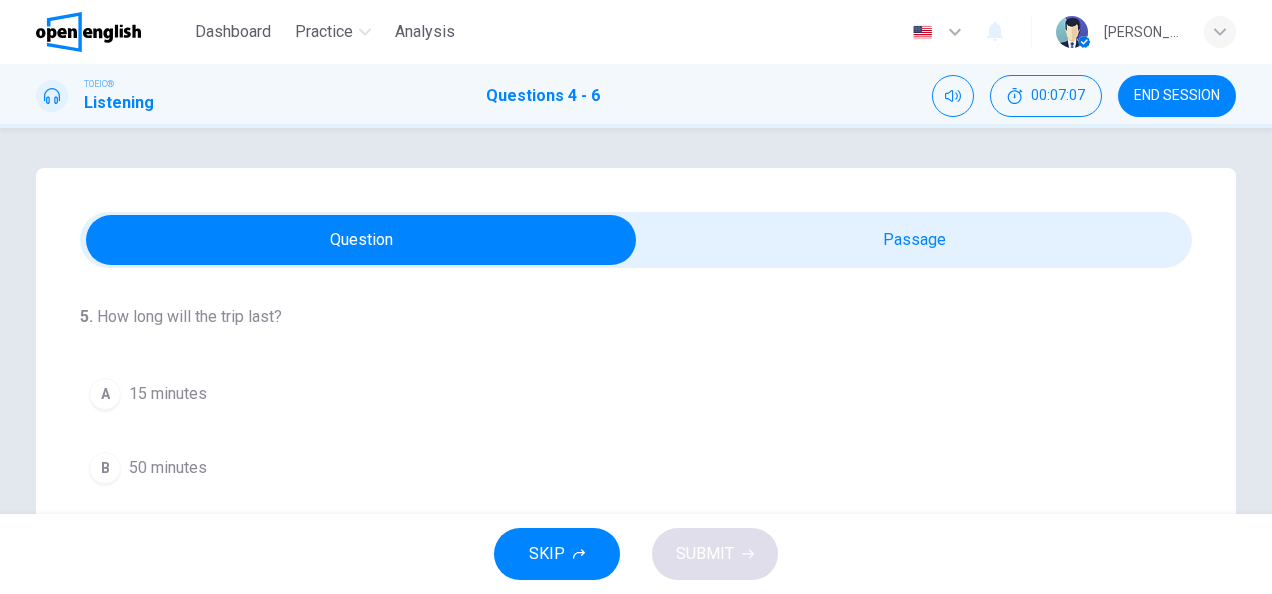 scroll, scrollTop: 412, scrollLeft: 0, axis: vertical 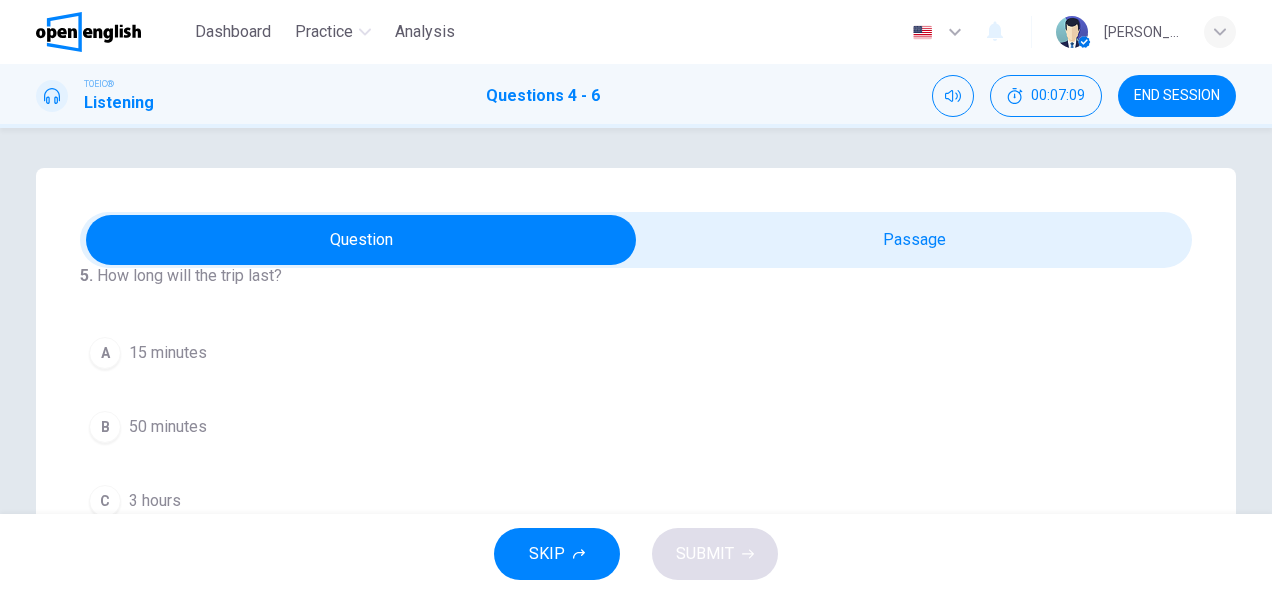 click on "50 minutes" at bounding box center [168, 427] 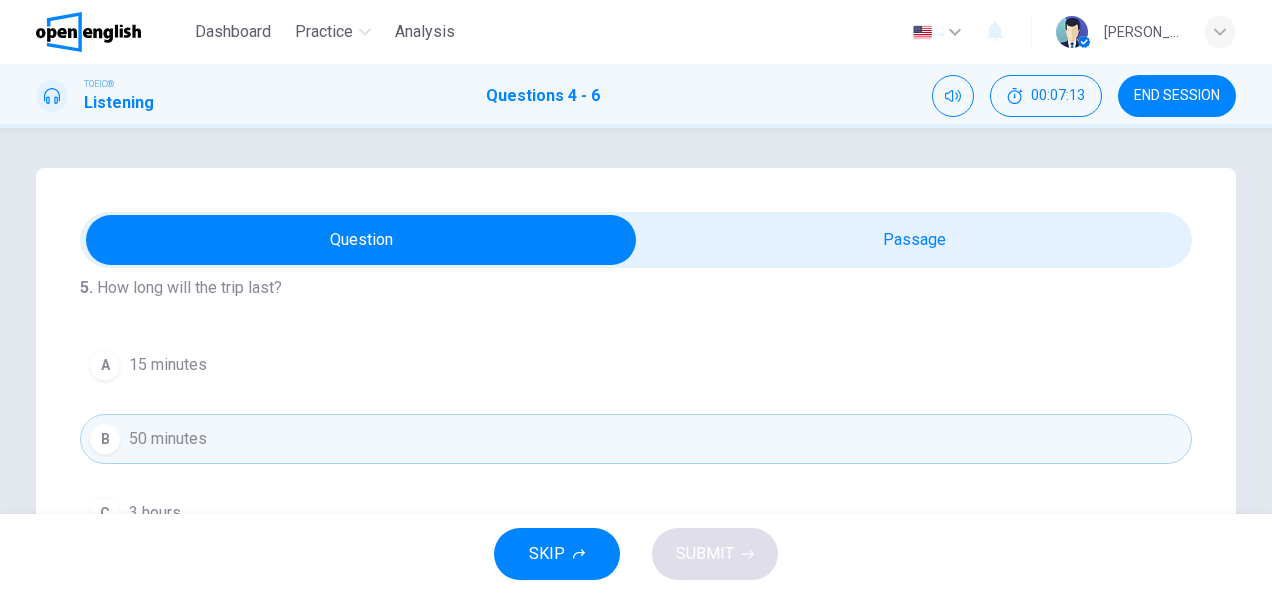 scroll, scrollTop: 448, scrollLeft: 0, axis: vertical 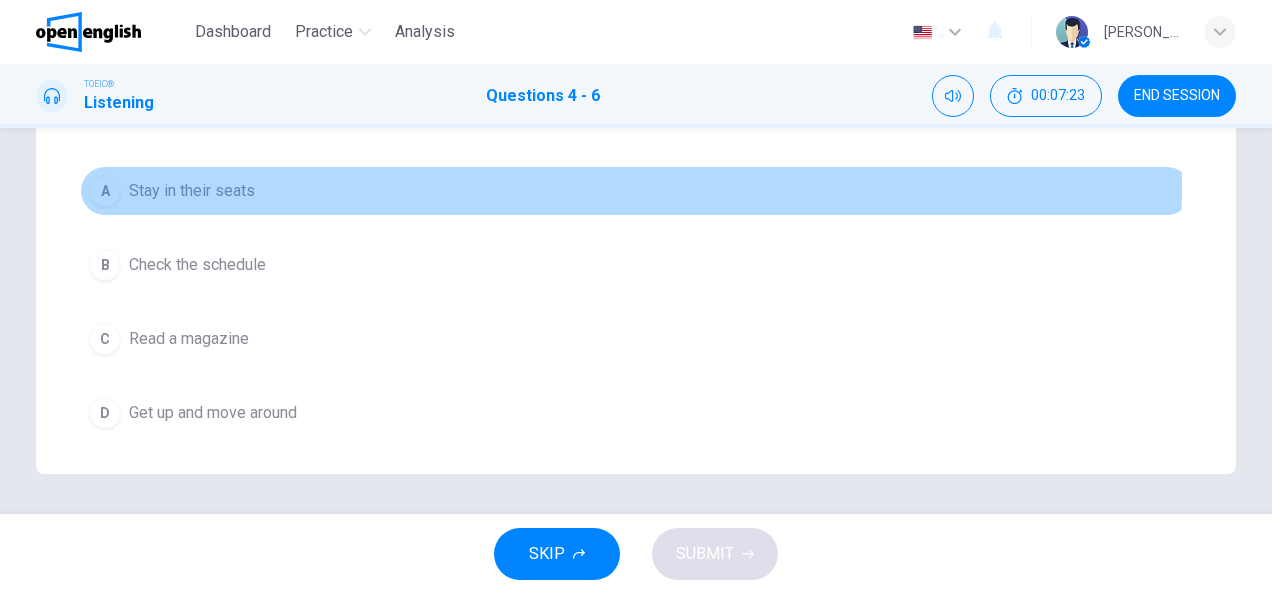 click on "Stay in their seats" at bounding box center [192, 191] 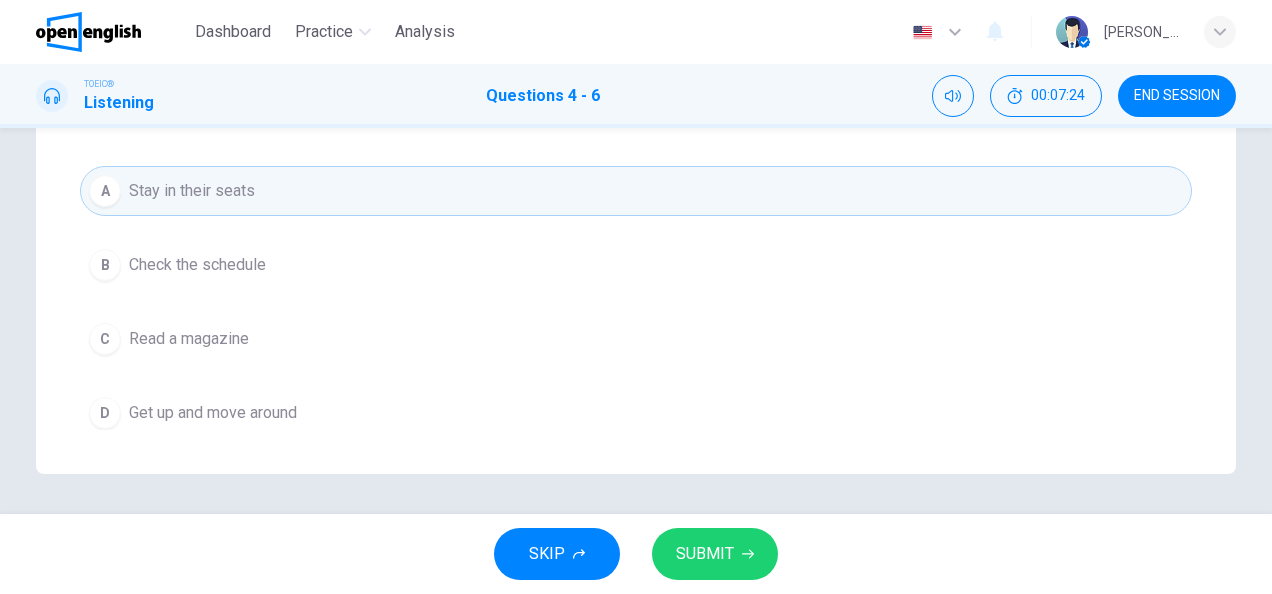 click on "SUBMIT" at bounding box center (715, 554) 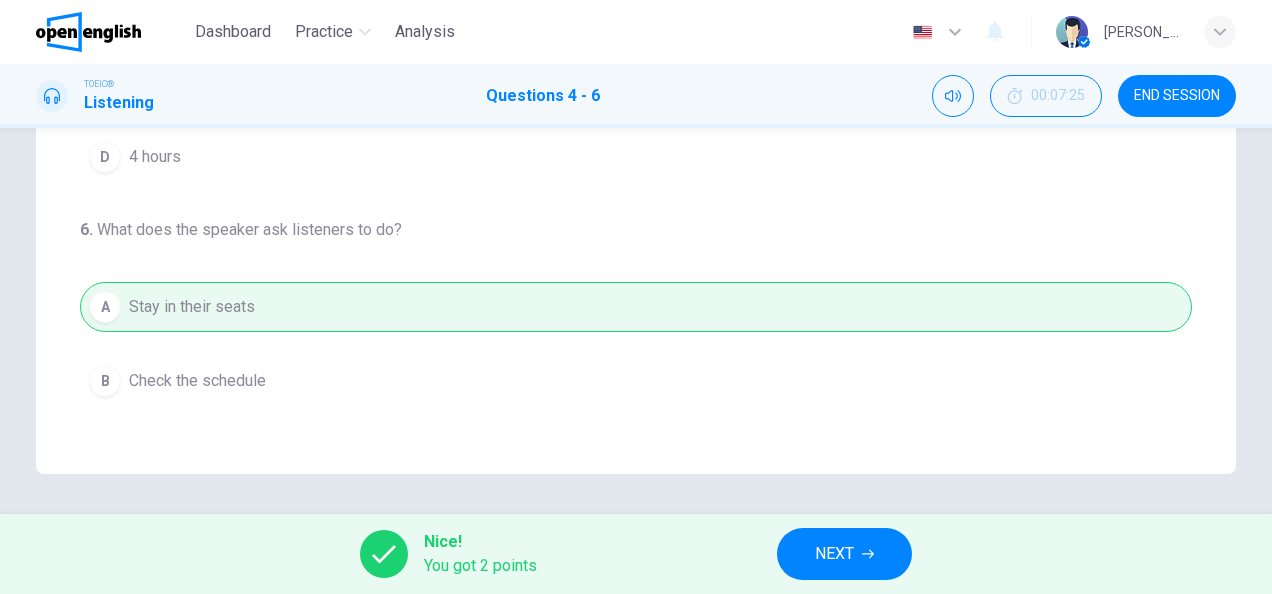 scroll, scrollTop: 448, scrollLeft: 0, axis: vertical 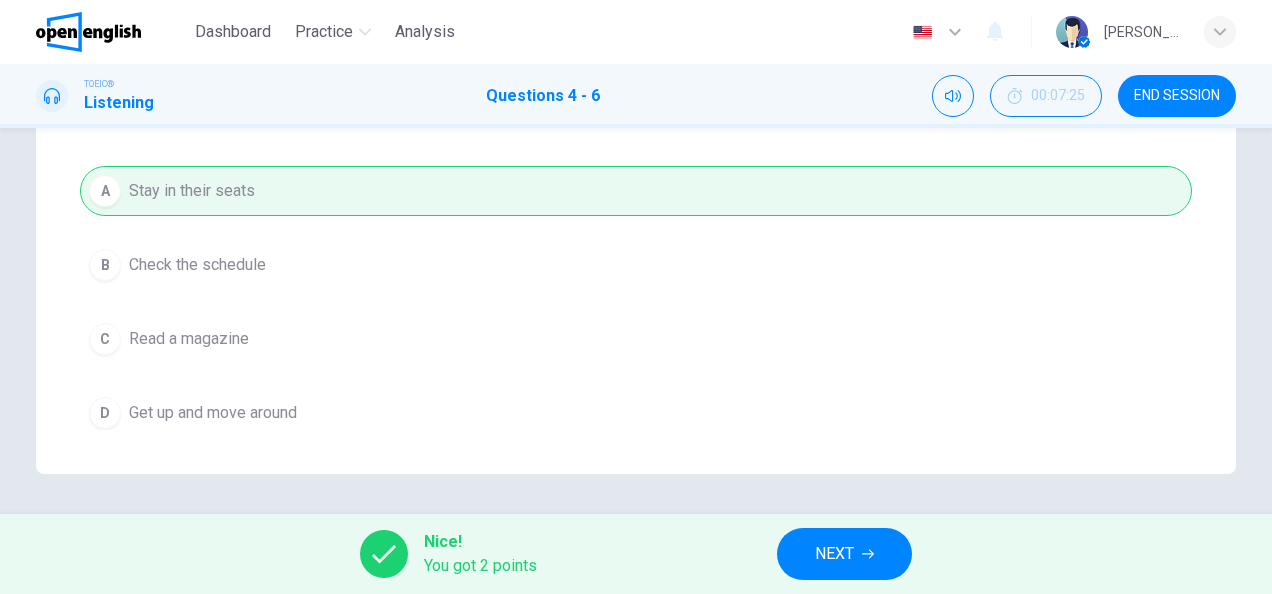 drag, startPoint x: 1156, startPoint y: 92, endPoint x: 726, endPoint y: 117, distance: 430.72614 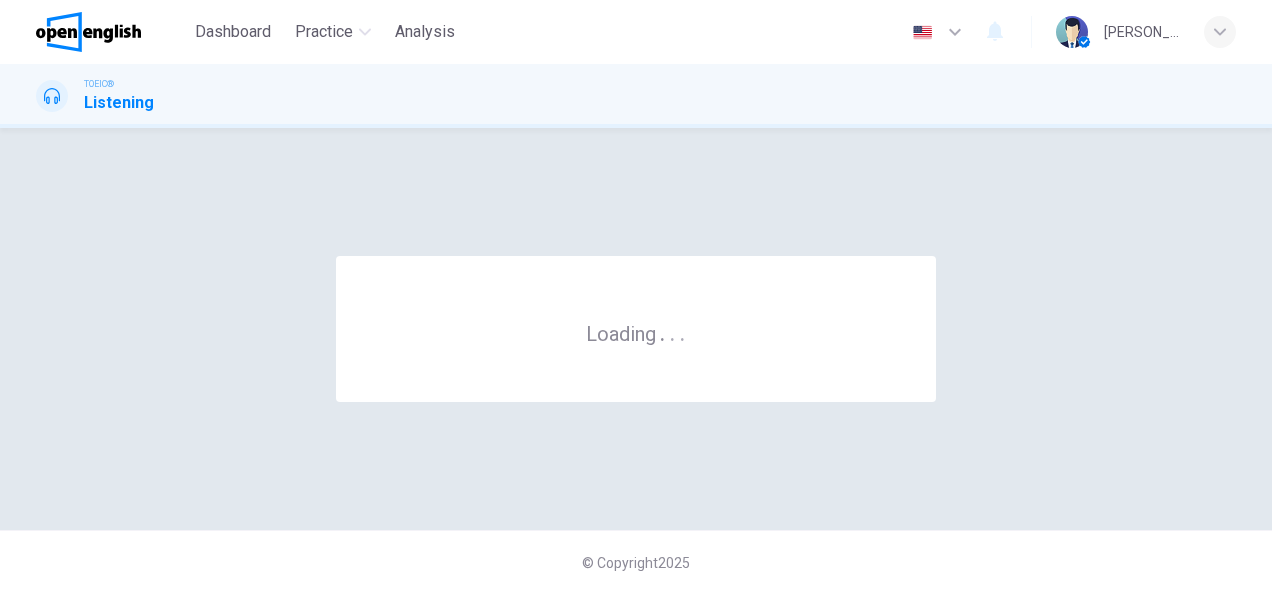 scroll, scrollTop: 0, scrollLeft: 0, axis: both 